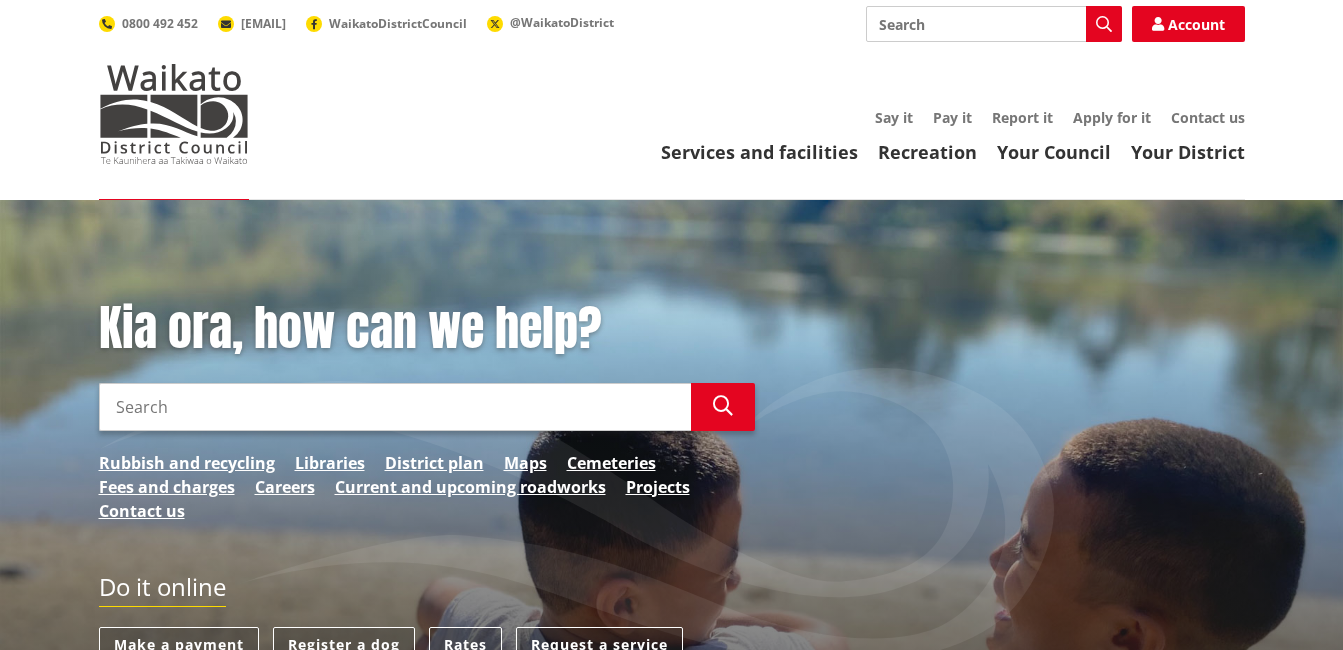 scroll, scrollTop: 0, scrollLeft: 0, axis: both 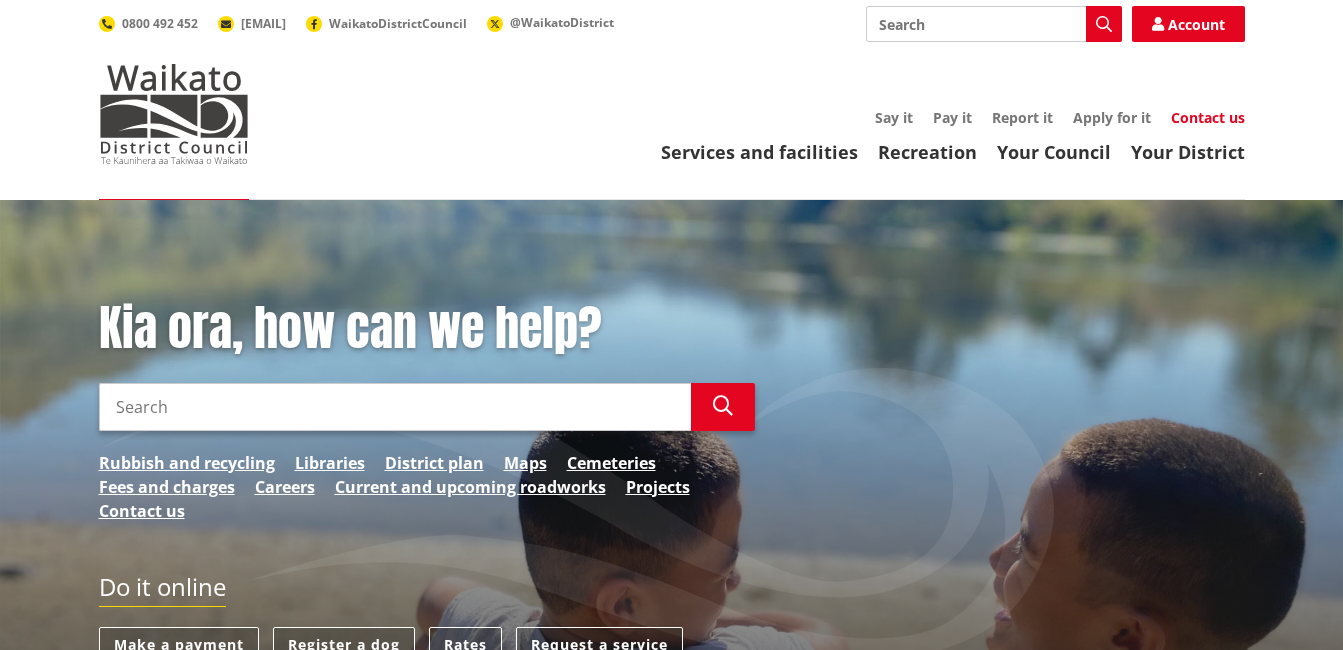drag, startPoint x: 1200, startPoint y: 32, endPoint x: 1217, endPoint y: 110, distance: 79.83107 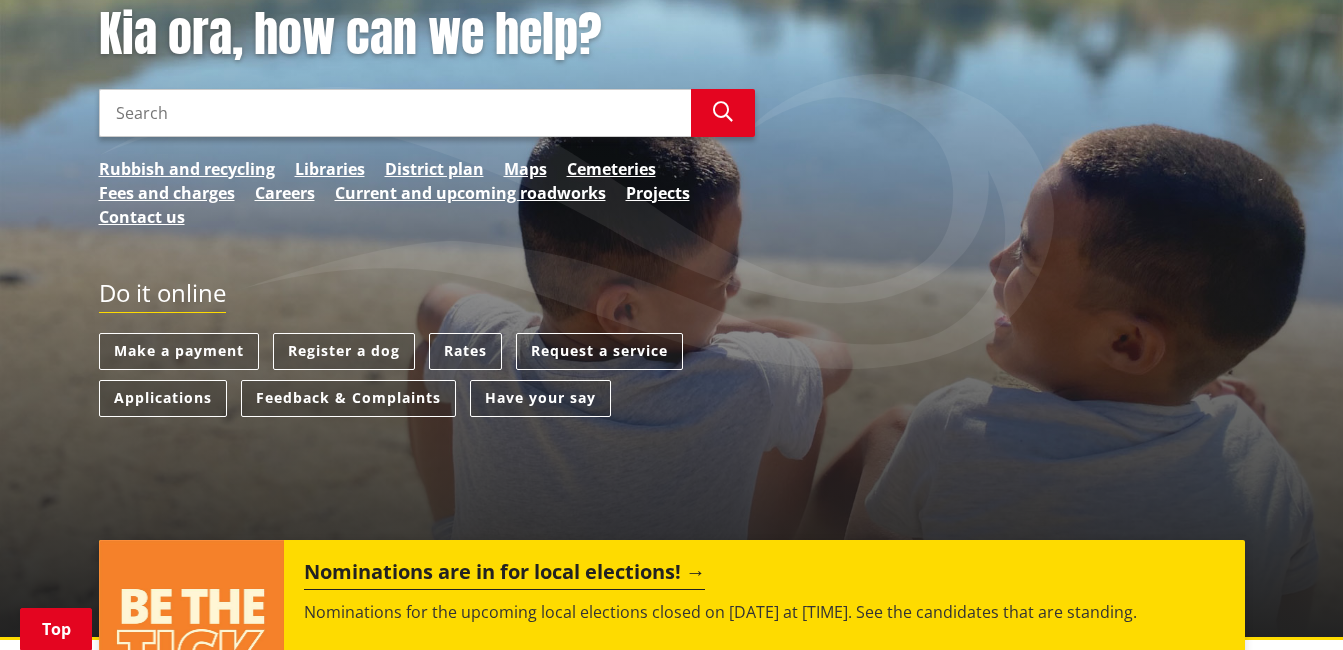 scroll, scrollTop: 300, scrollLeft: 0, axis: vertical 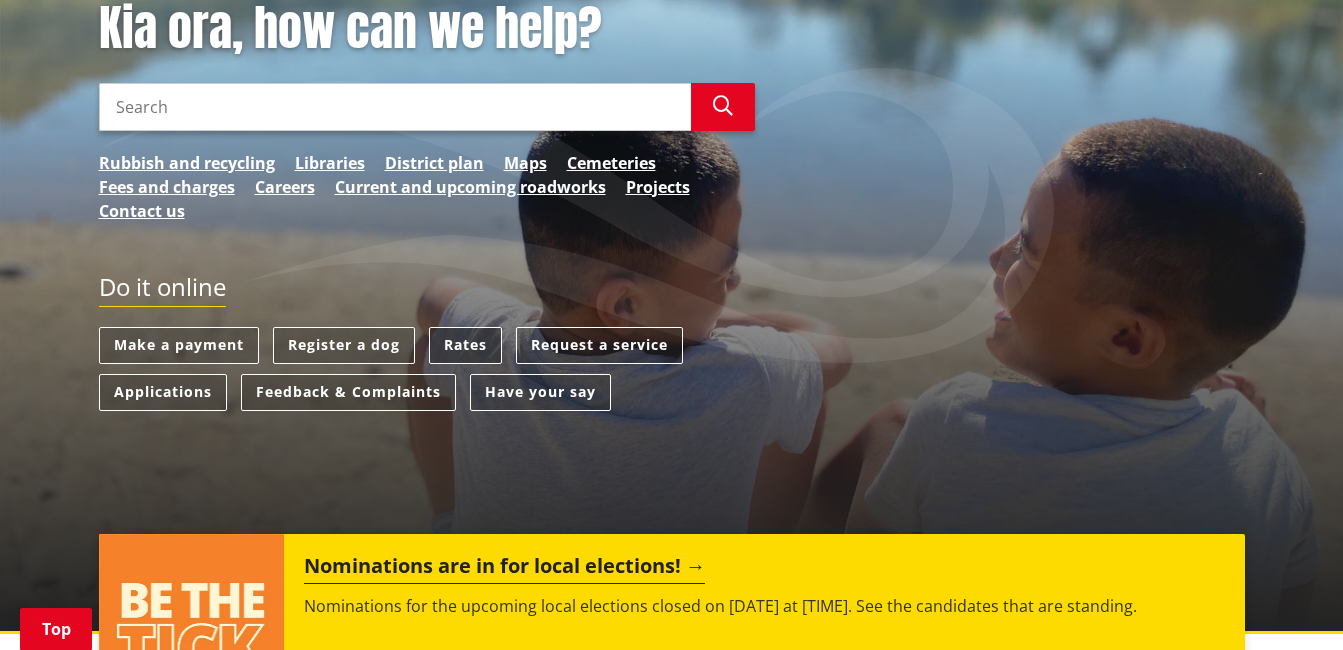 click on "Rates" at bounding box center [465, 345] 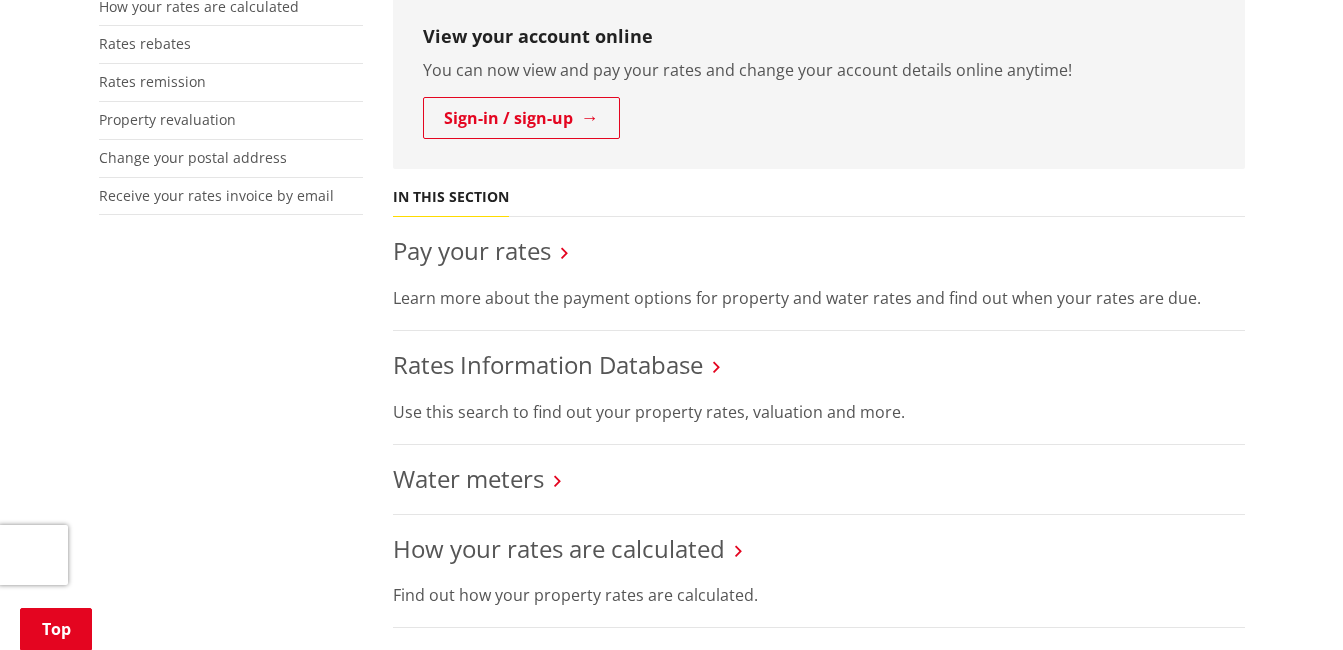 scroll, scrollTop: 600, scrollLeft: 0, axis: vertical 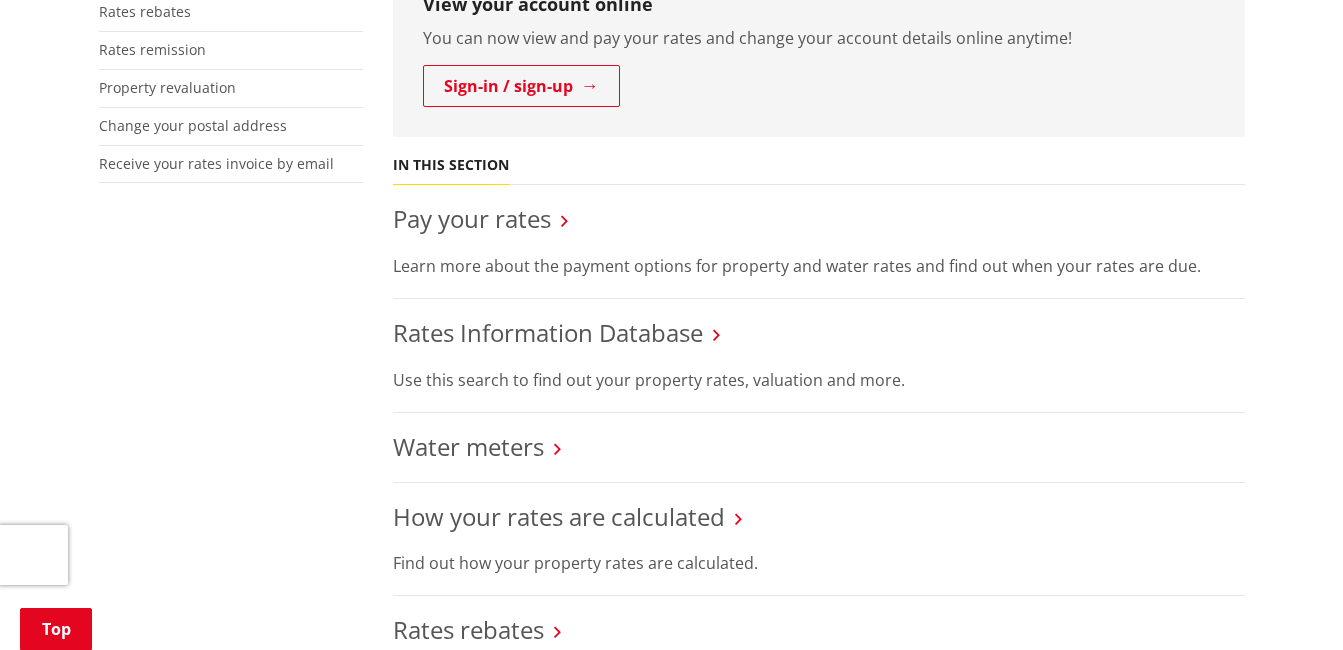 click on "Pay your rates" at bounding box center (819, 219) 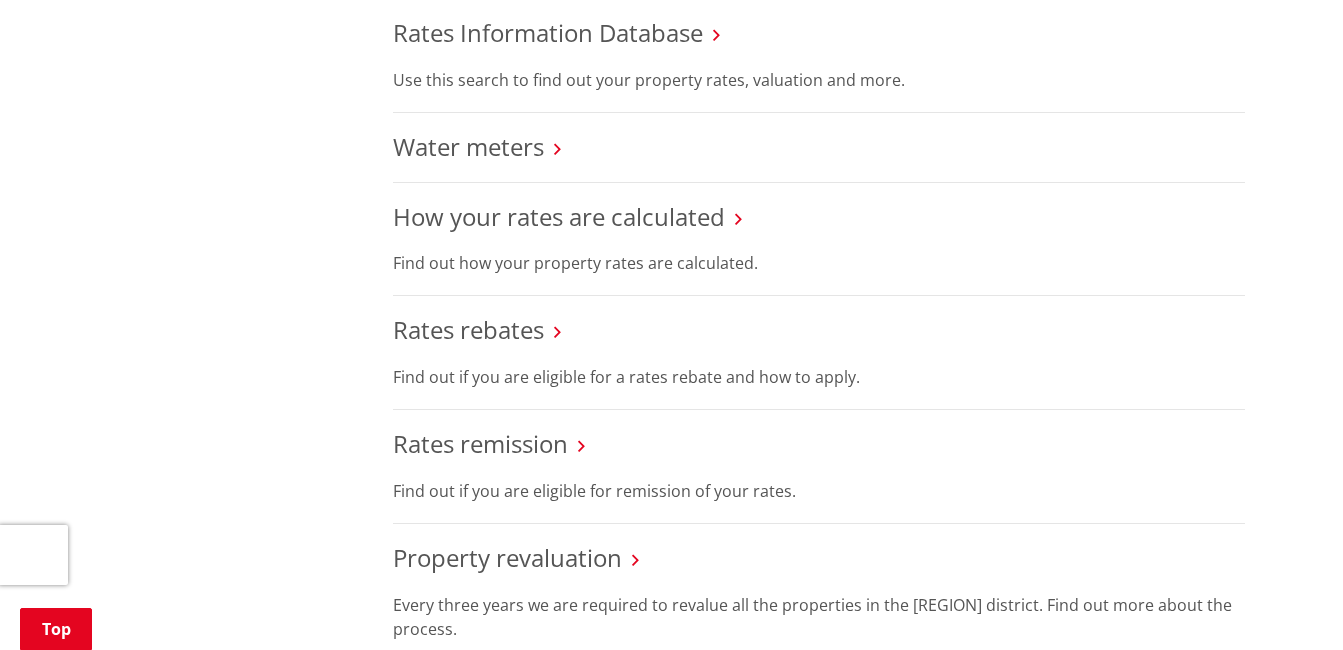 scroll, scrollTop: 1200, scrollLeft: 0, axis: vertical 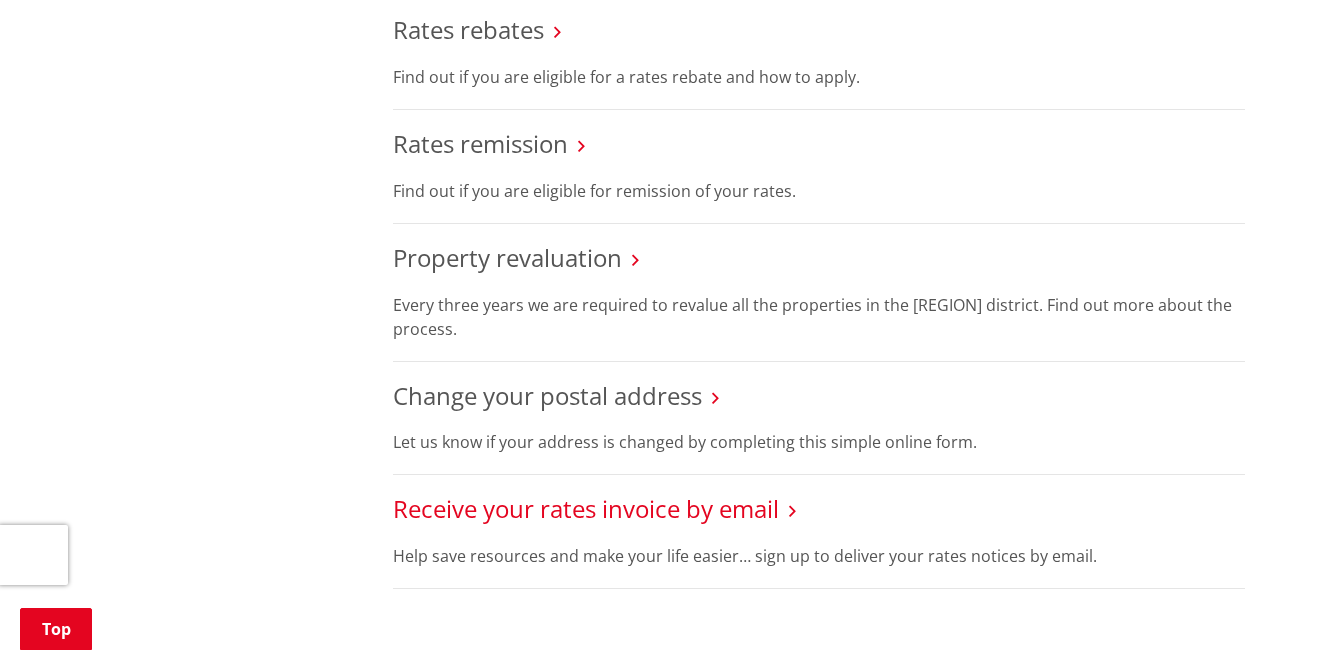 click on "Receive your rates invoice by email" at bounding box center (586, 508) 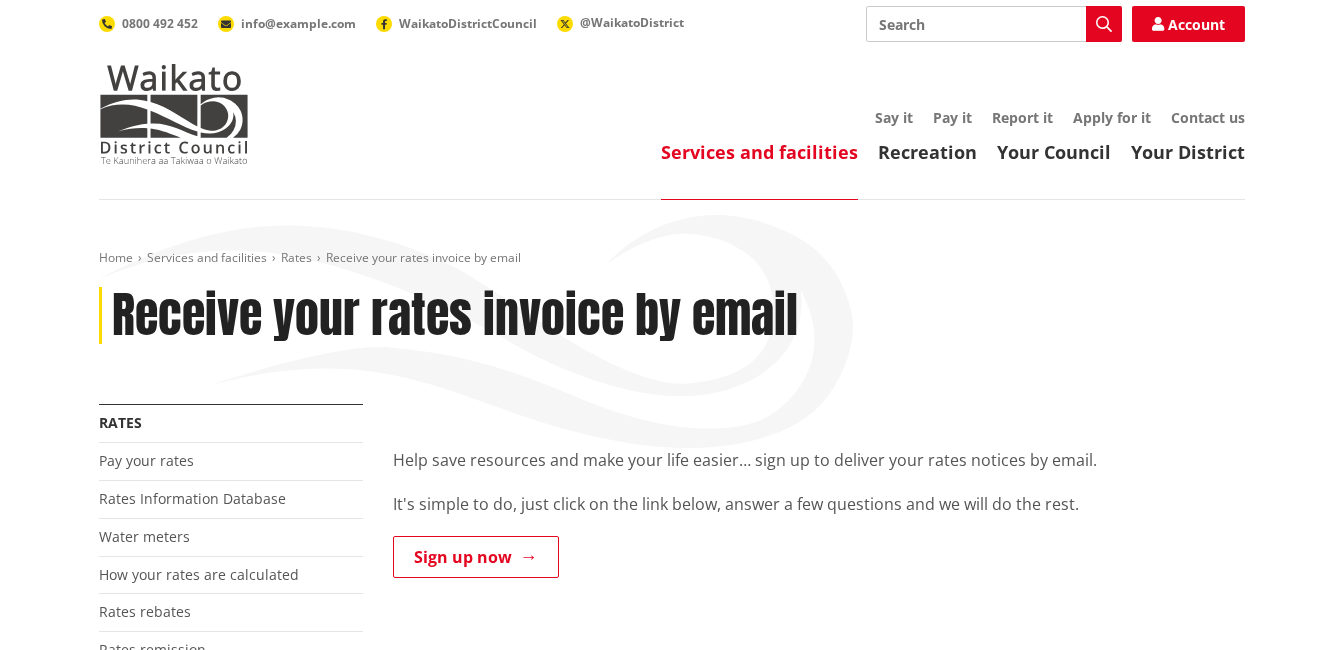 scroll, scrollTop: 0, scrollLeft: 0, axis: both 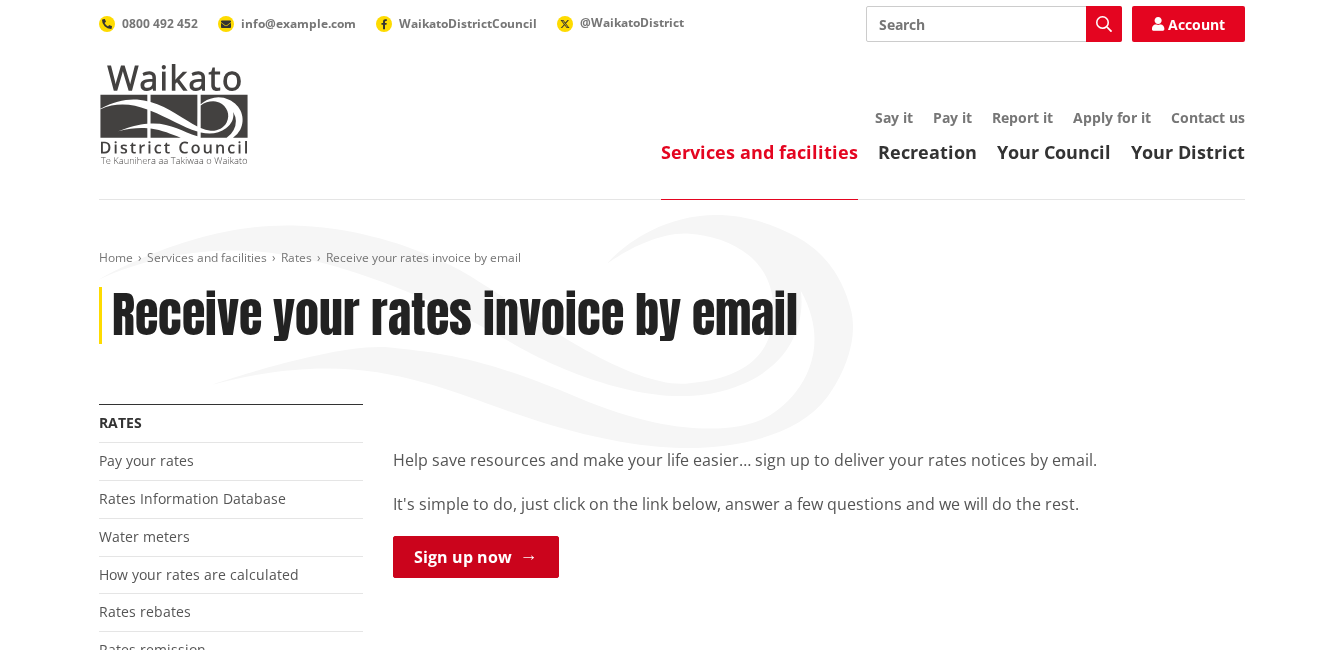 click on "Sign up now" at bounding box center [476, 557] 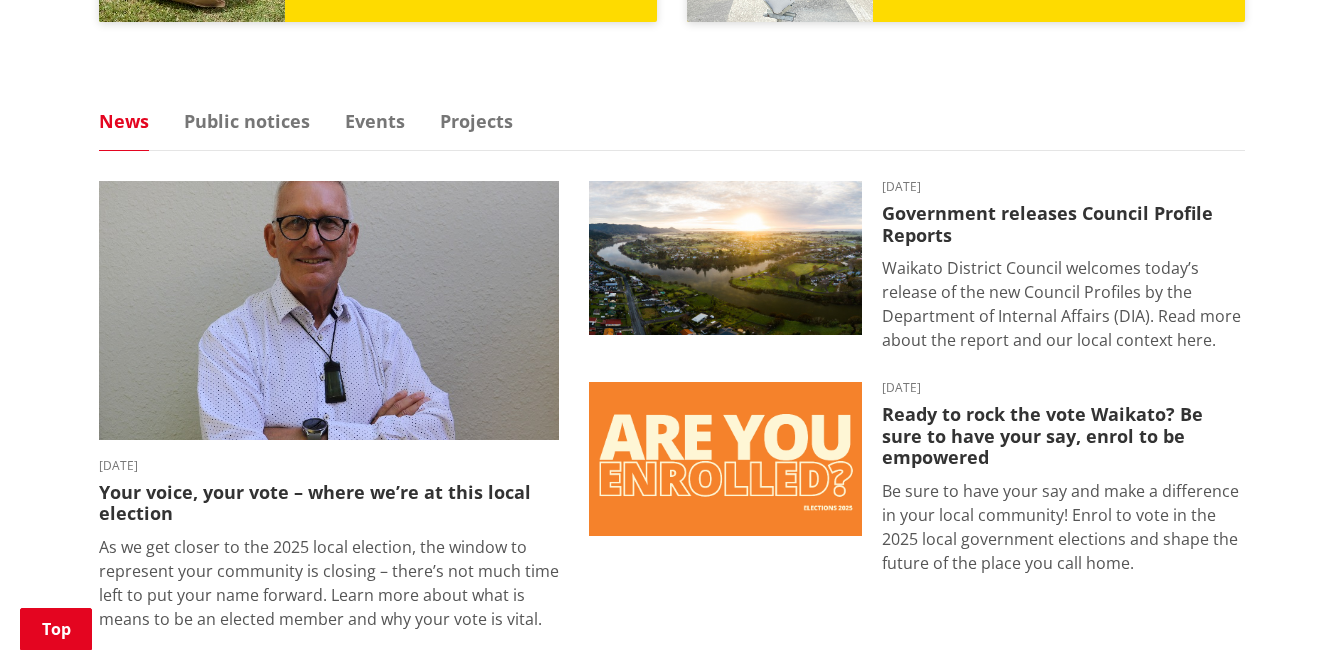 scroll, scrollTop: 900, scrollLeft: 0, axis: vertical 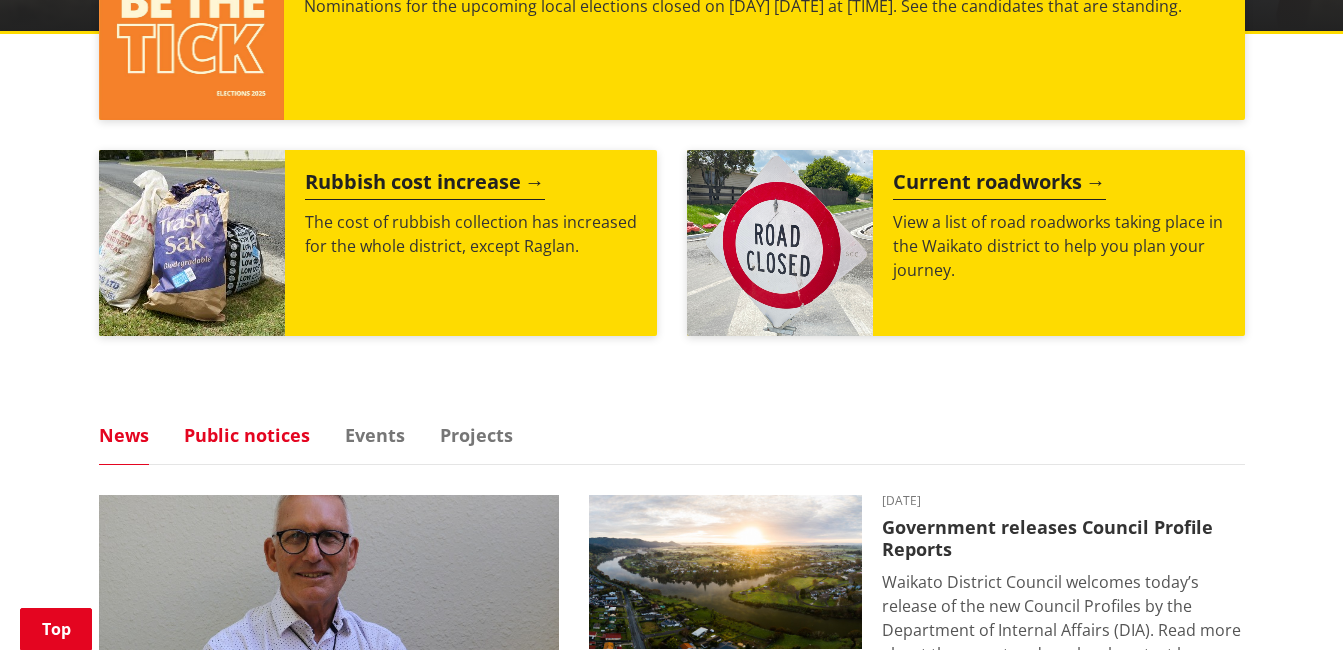 click on "Public notices" at bounding box center [247, 435] 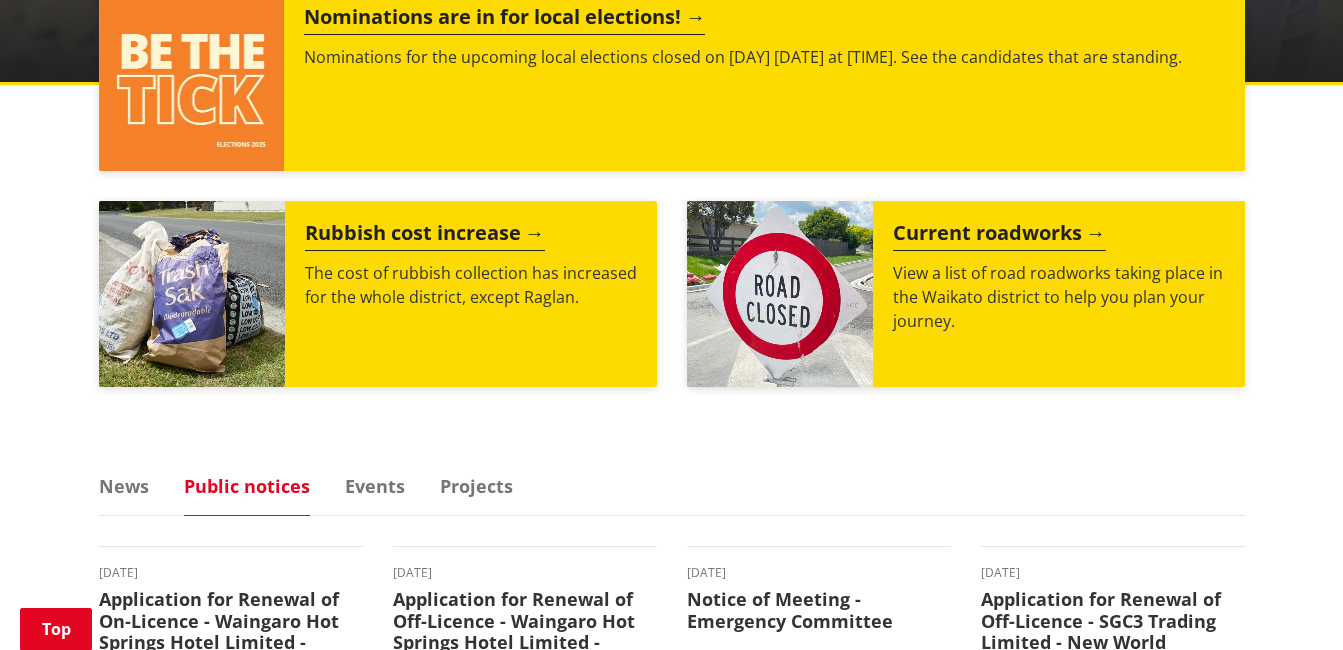 scroll, scrollTop: 900, scrollLeft: 0, axis: vertical 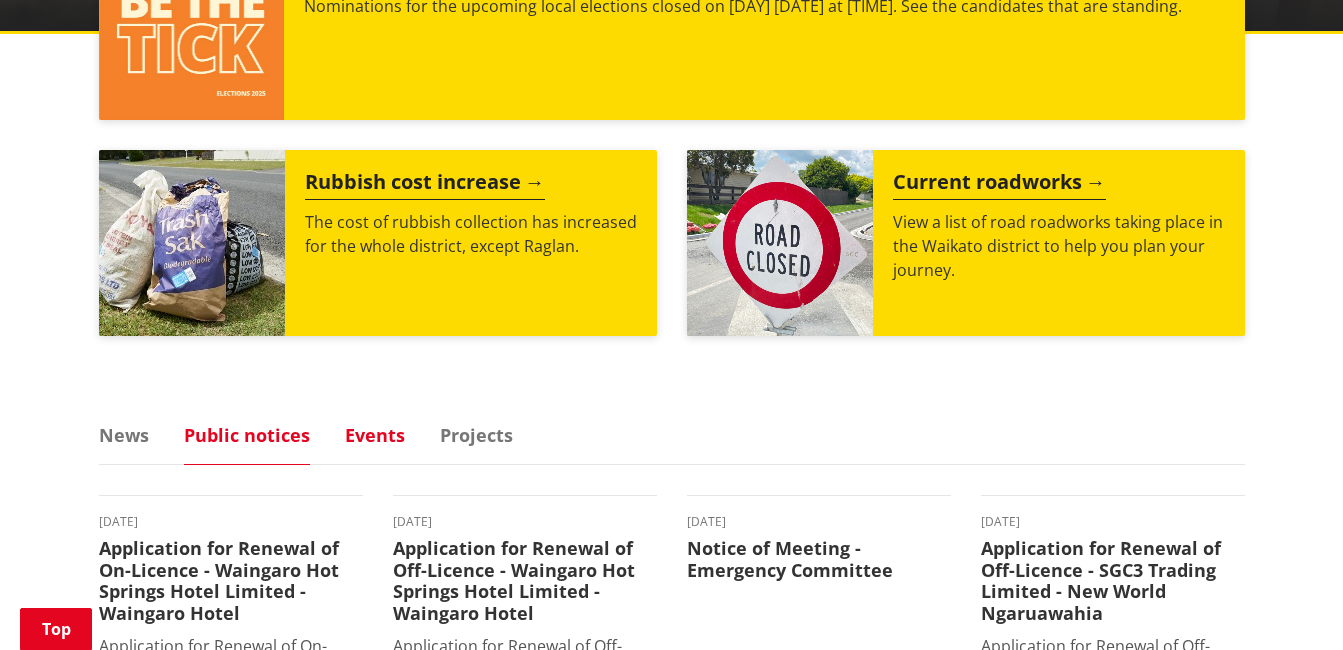 click on "Events" at bounding box center (375, 435) 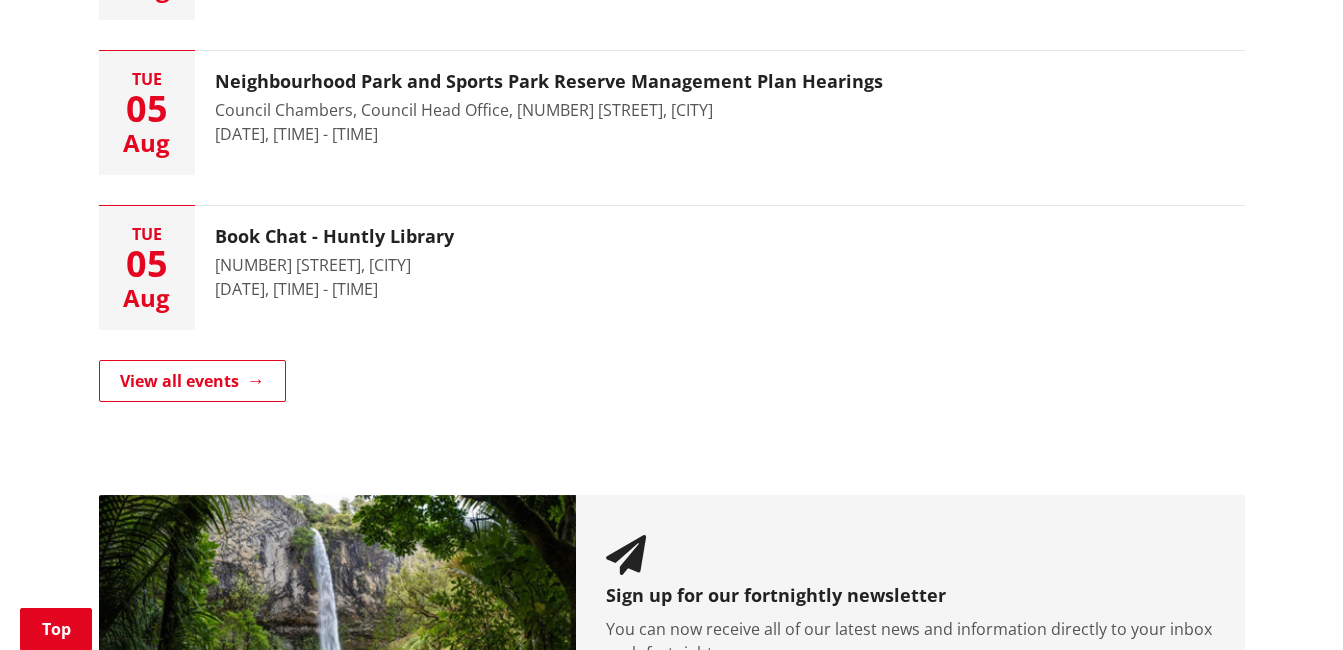 scroll, scrollTop: 900, scrollLeft: 0, axis: vertical 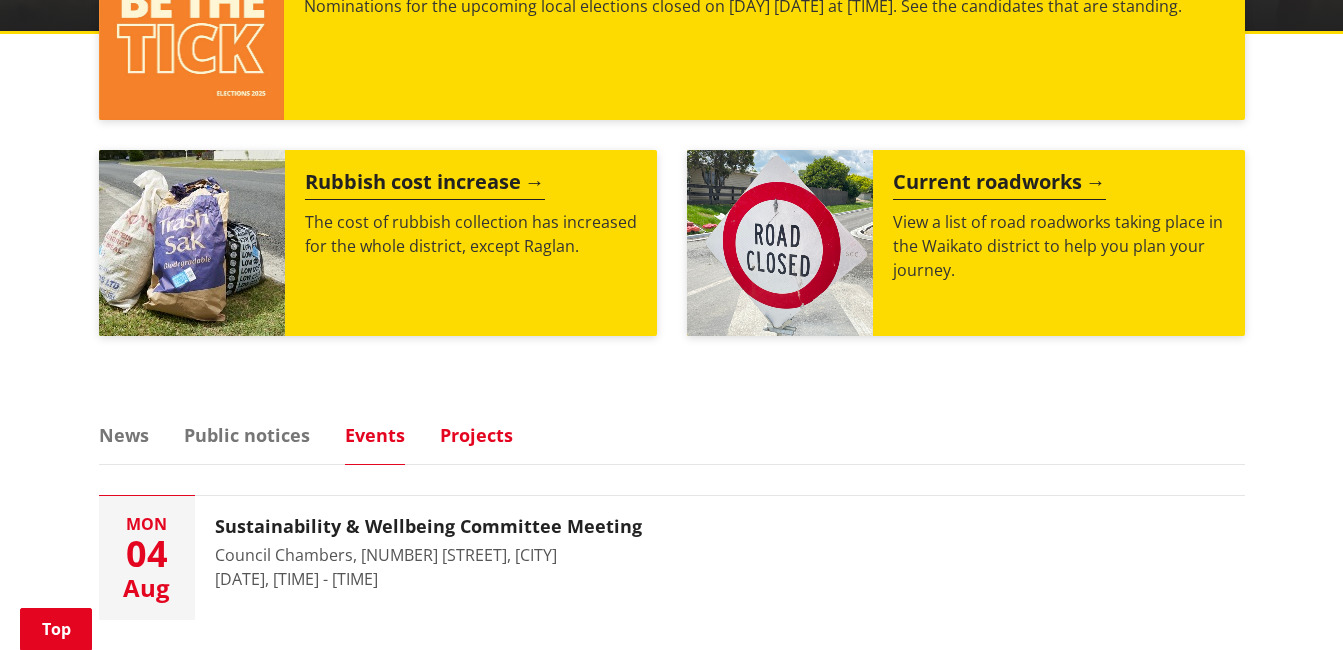 click on "Projects" at bounding box center (476, 435) 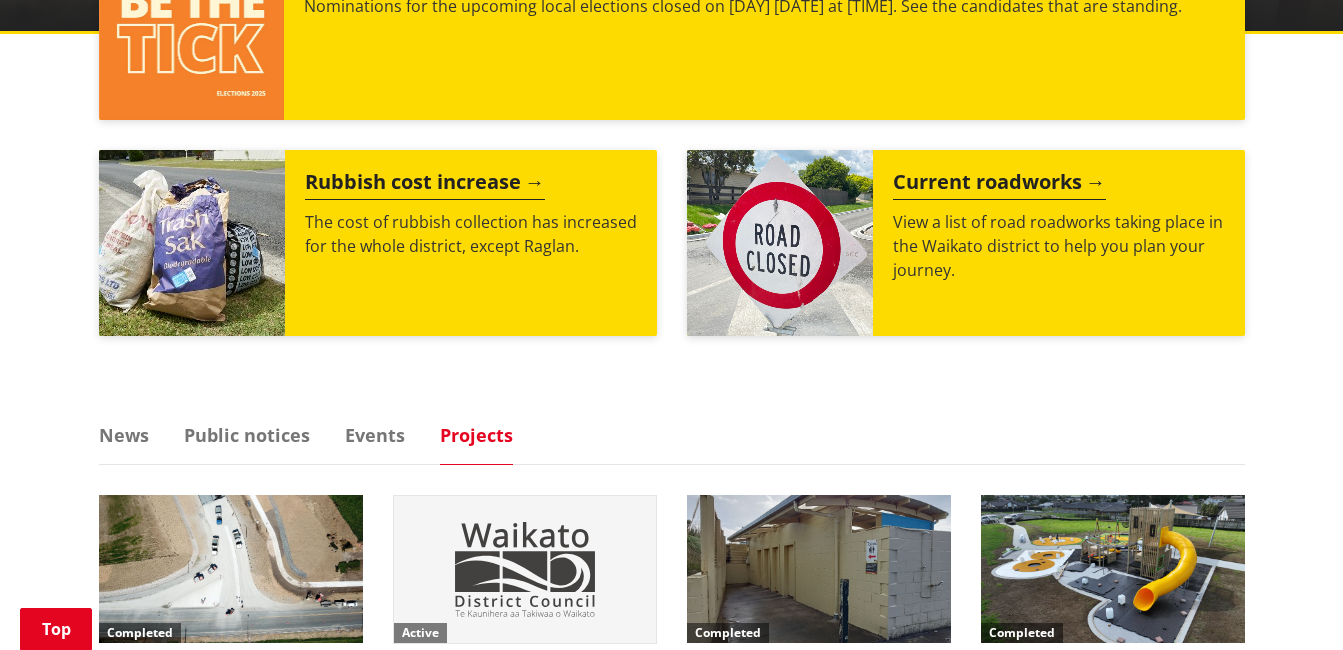 scroll, scrollTop: 1200, scrollLeft: 0, axis: vertical 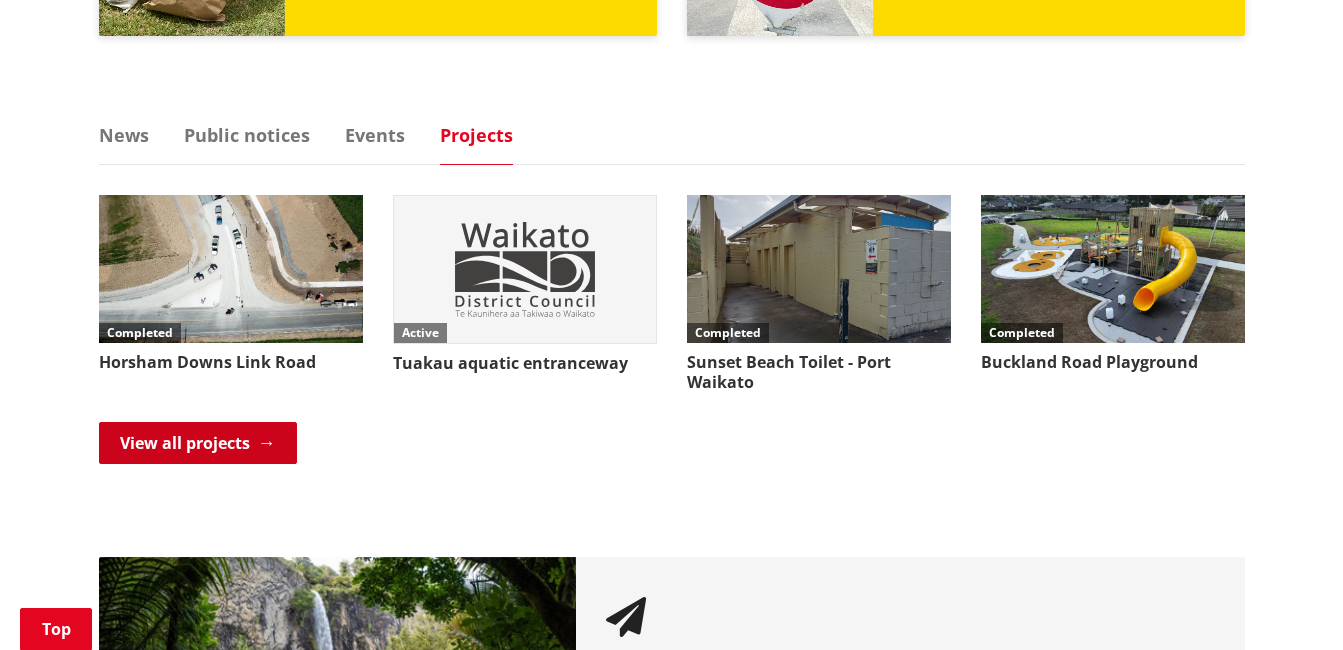 click on "View all projects" at bounding box center [198, 443] 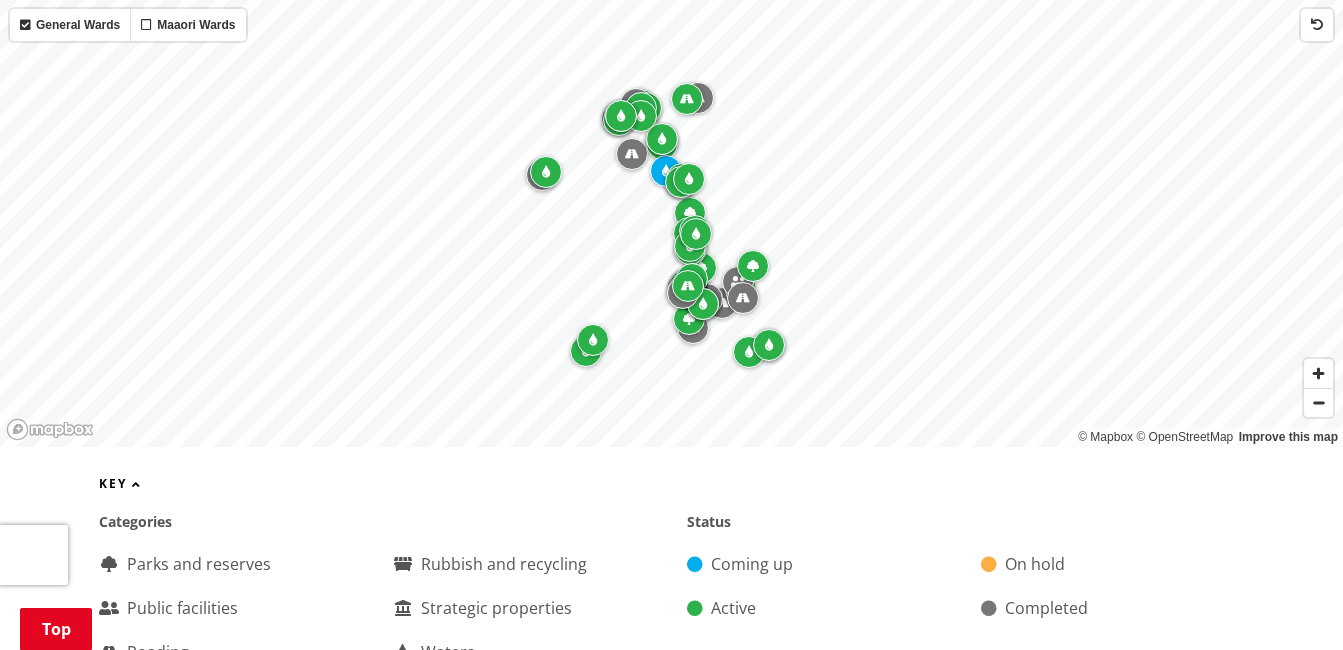 scroll, scrollTop: 600, scrollLeft: 0, axis: vertical 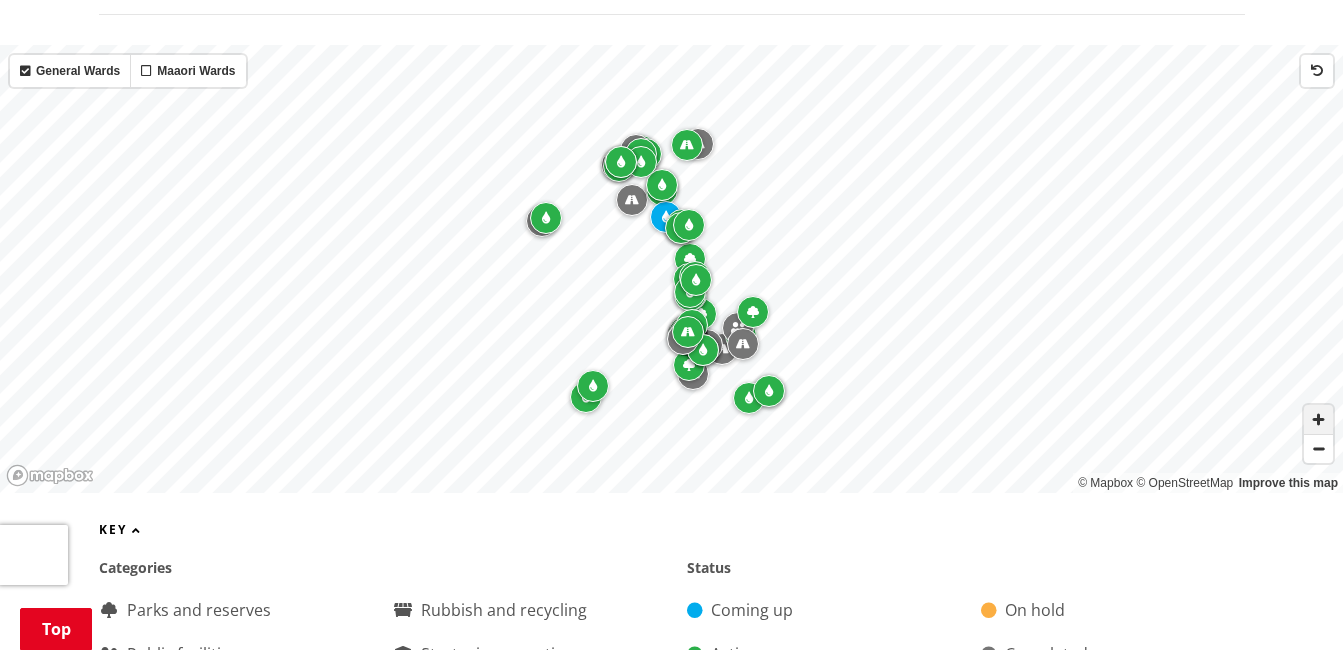 click at bounding box center [1318, 419] 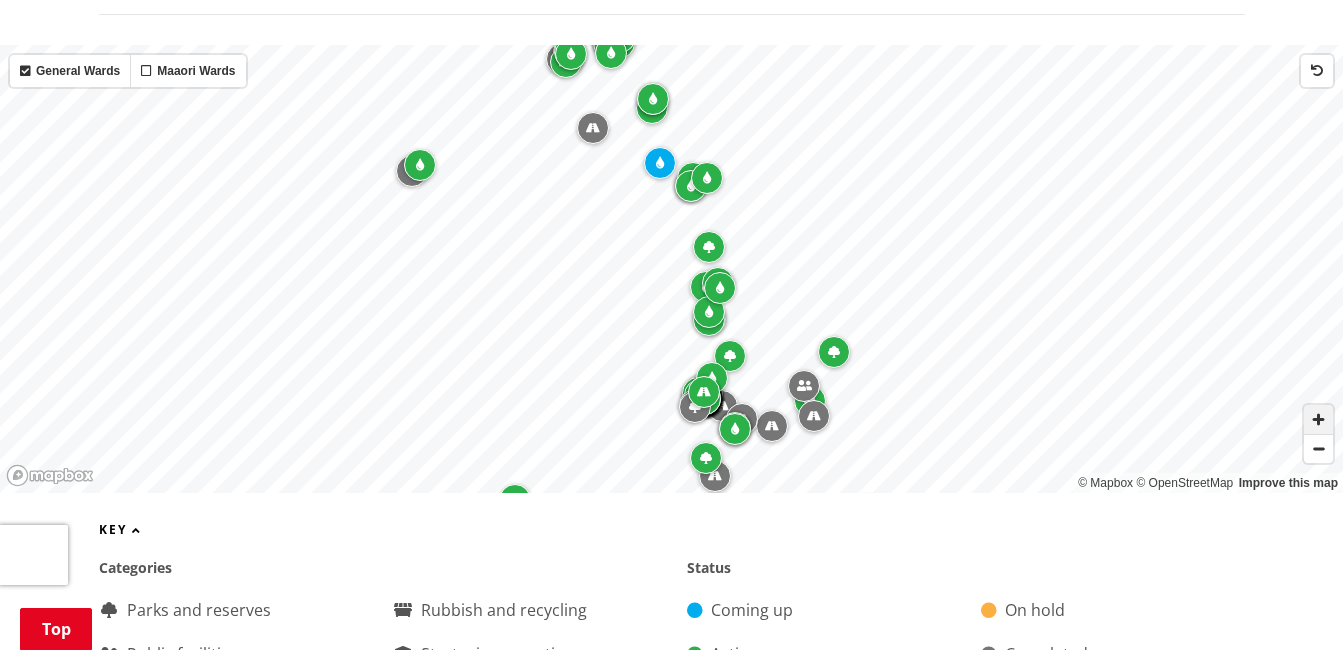 click at bounding box center [1318, 419] 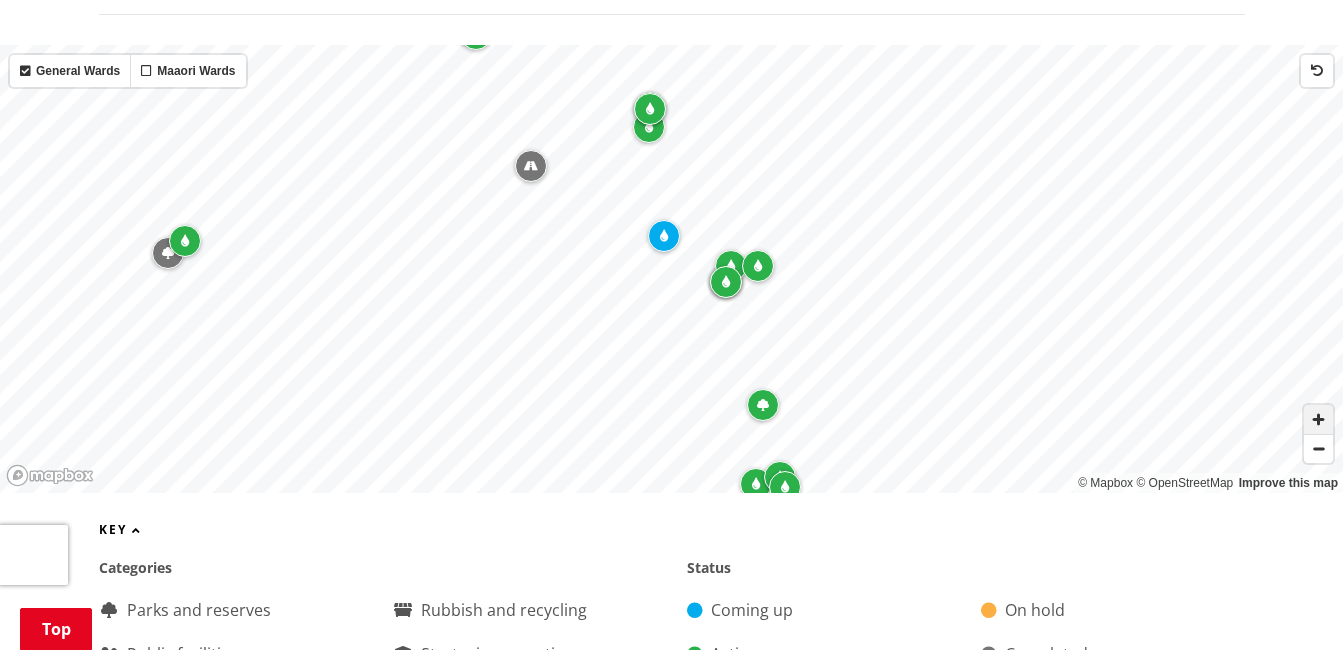click at bounding box center [1318, 419] 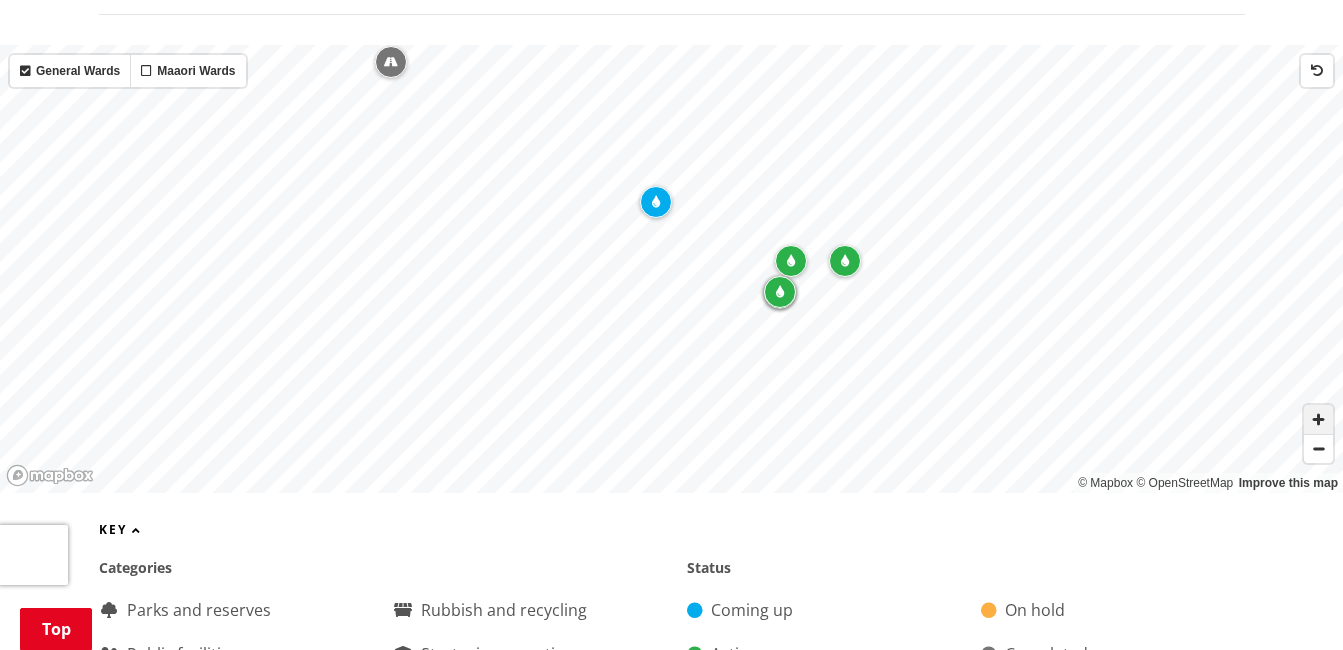 click at bounding box center [1318, 419] 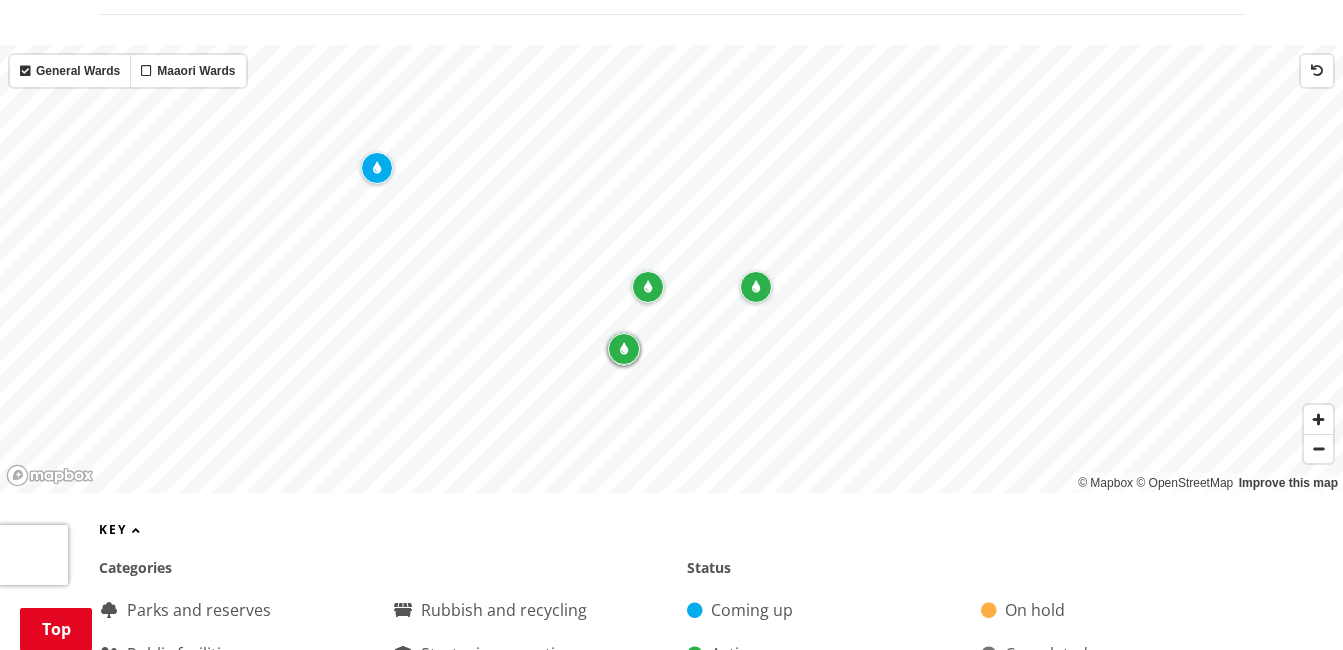 click at bounding box center (756, 287) 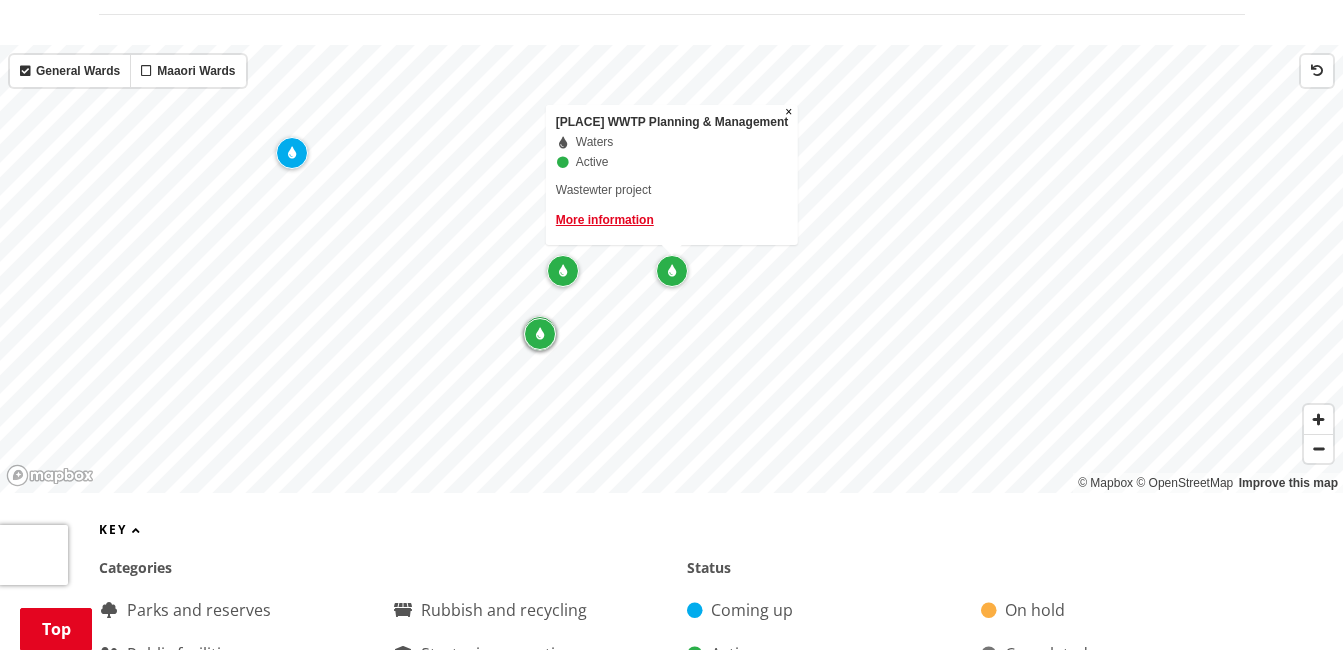 click at bounding box center (563, 271) 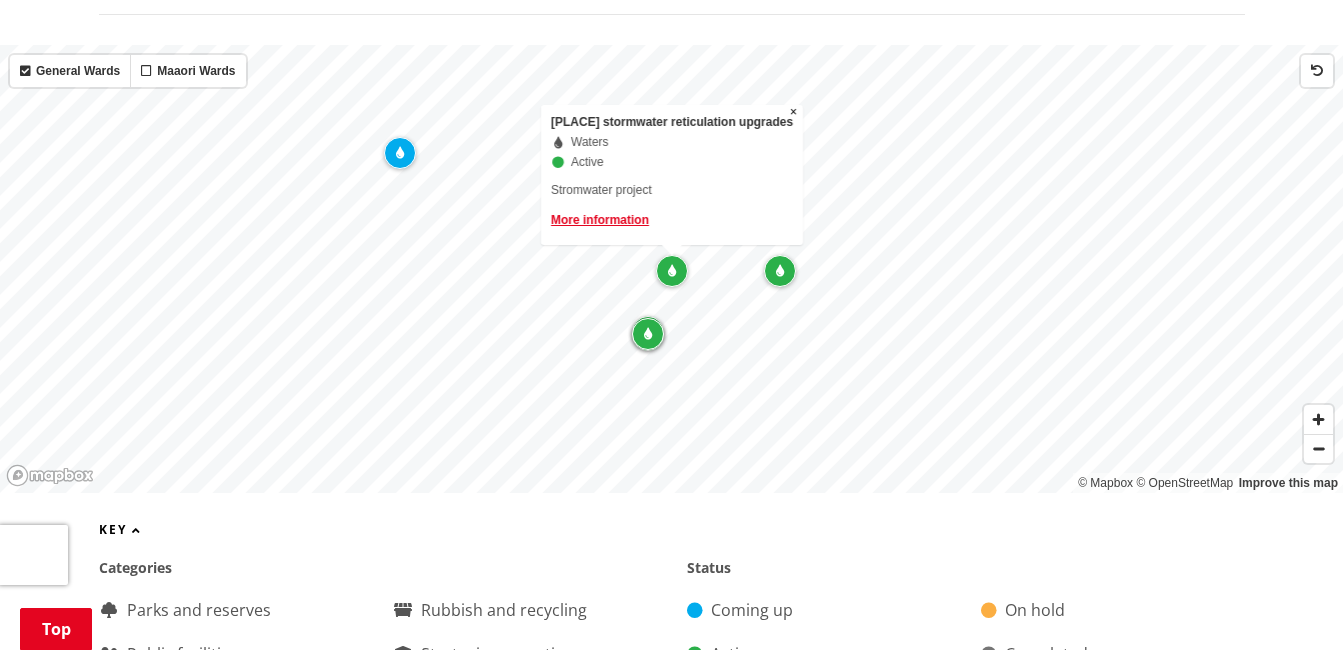 click at bounding box center (672, 271) 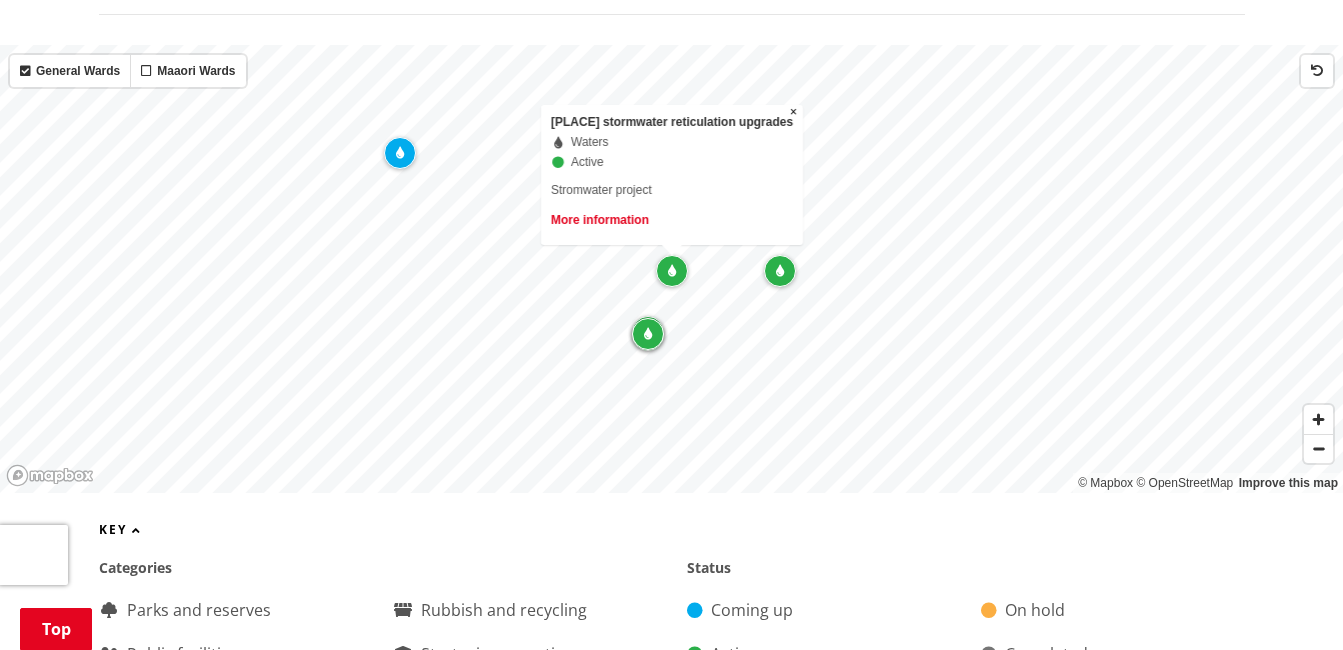 click on "More information" at bounding box center (600, 220) 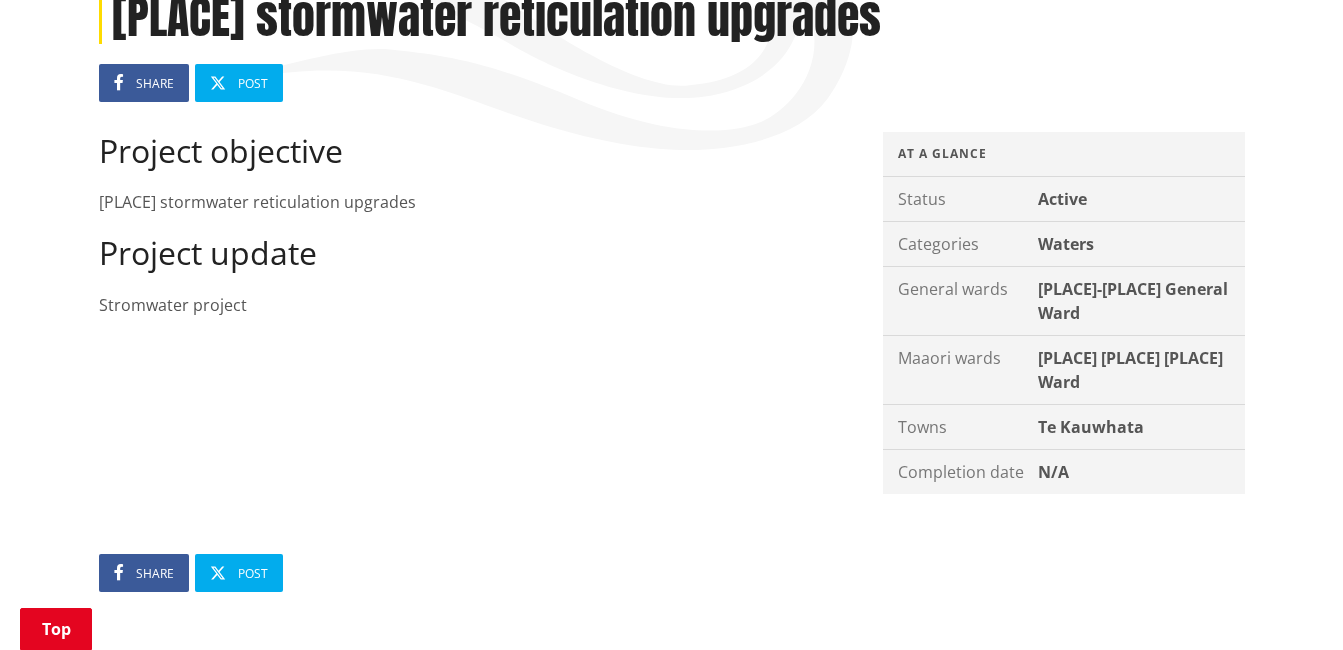 scroll, scrollTop: 300, scrollLeft: 0, axis: vertical 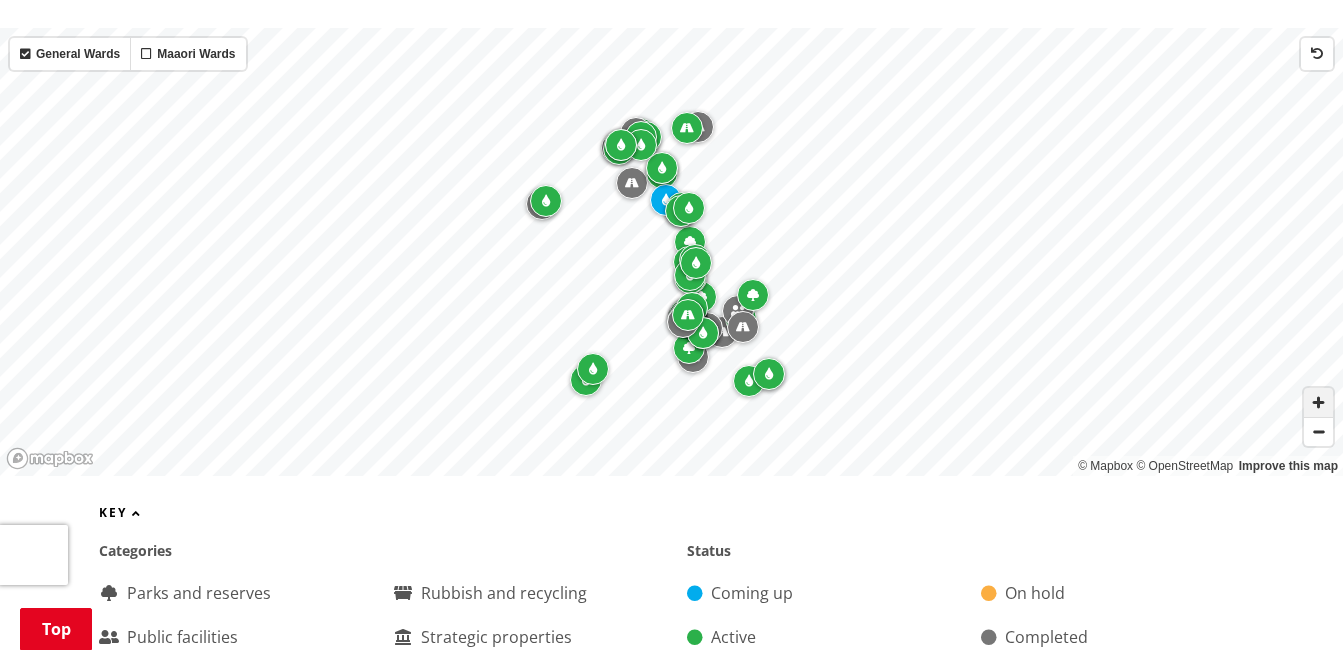click at bounding box center [1318, 402] 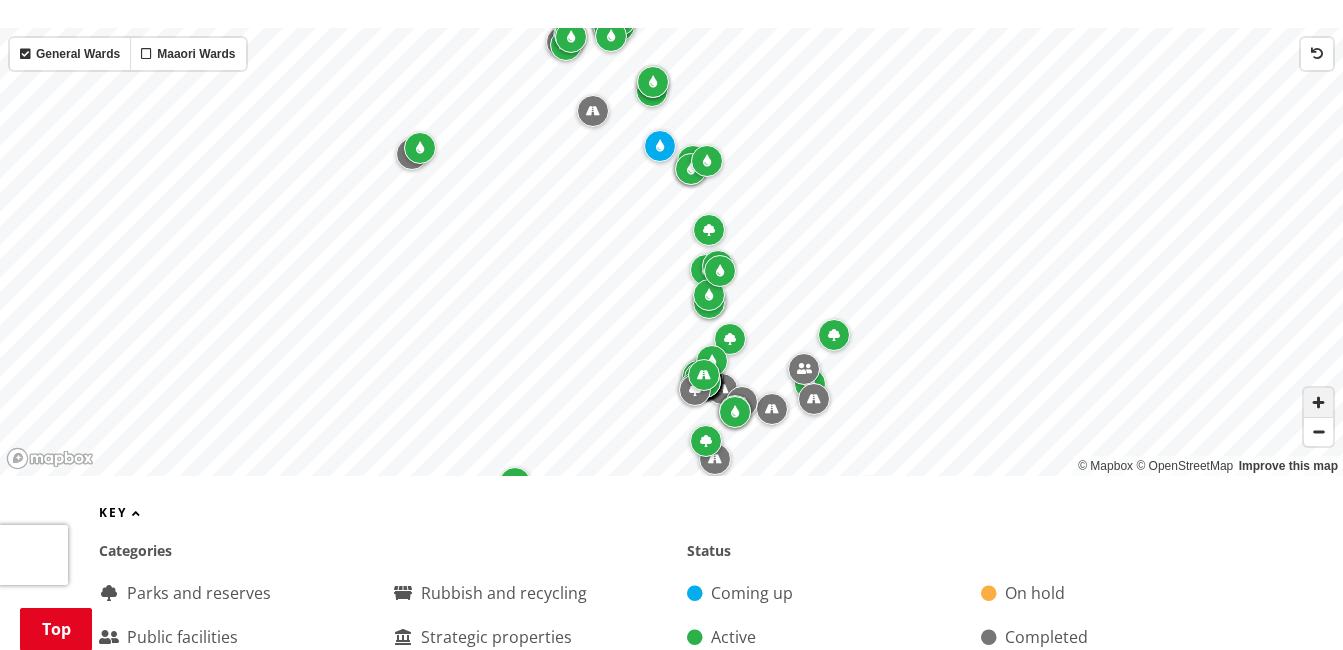 click at bounding box center (1318, 402) 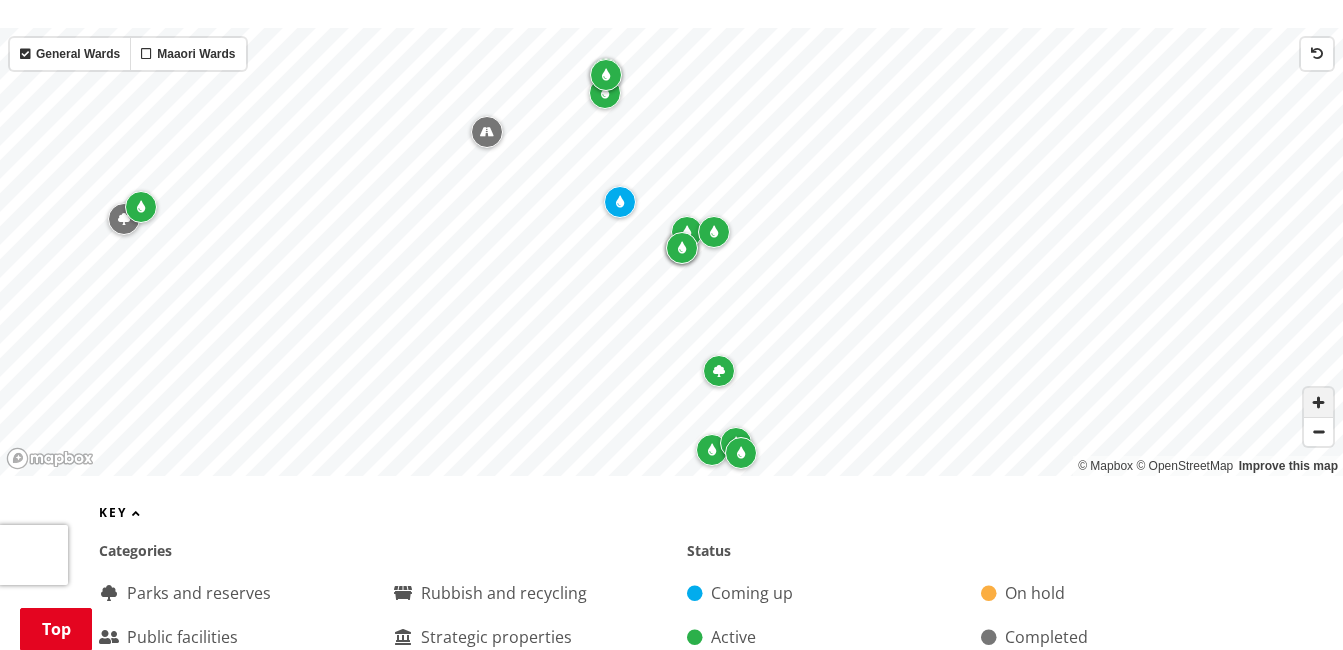 click at bounding box center [1318, 402] 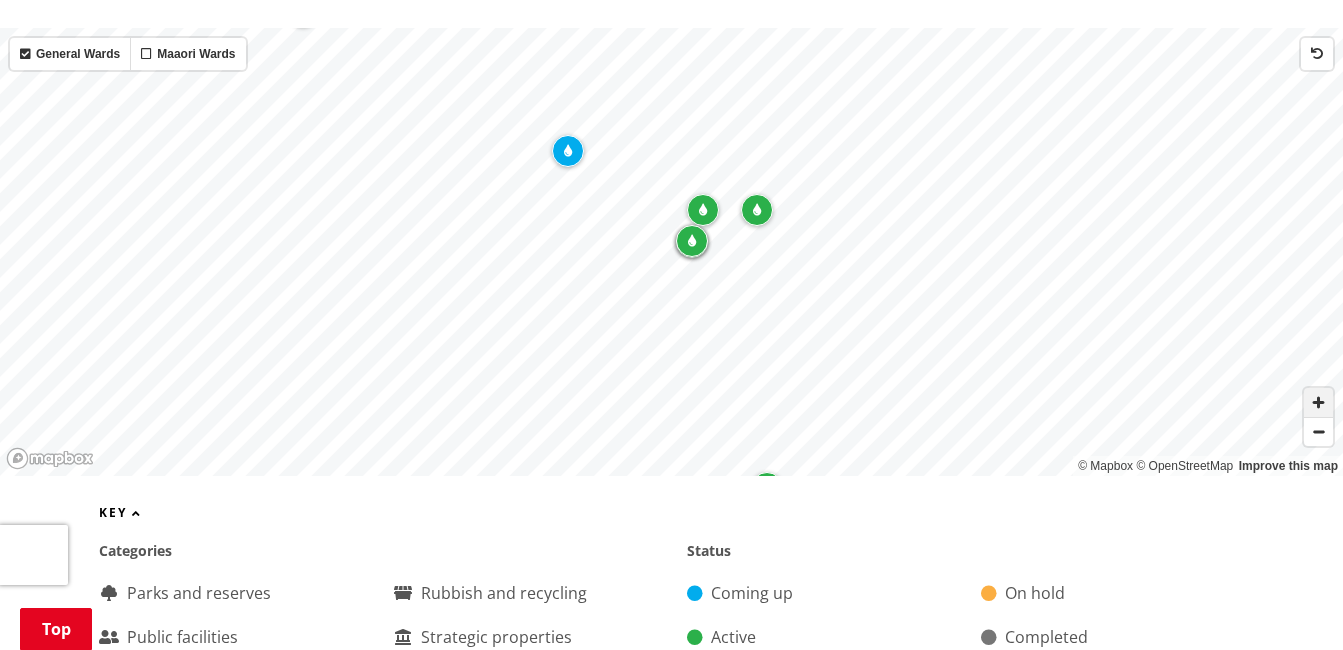 click at bounding box center [1318, 402] 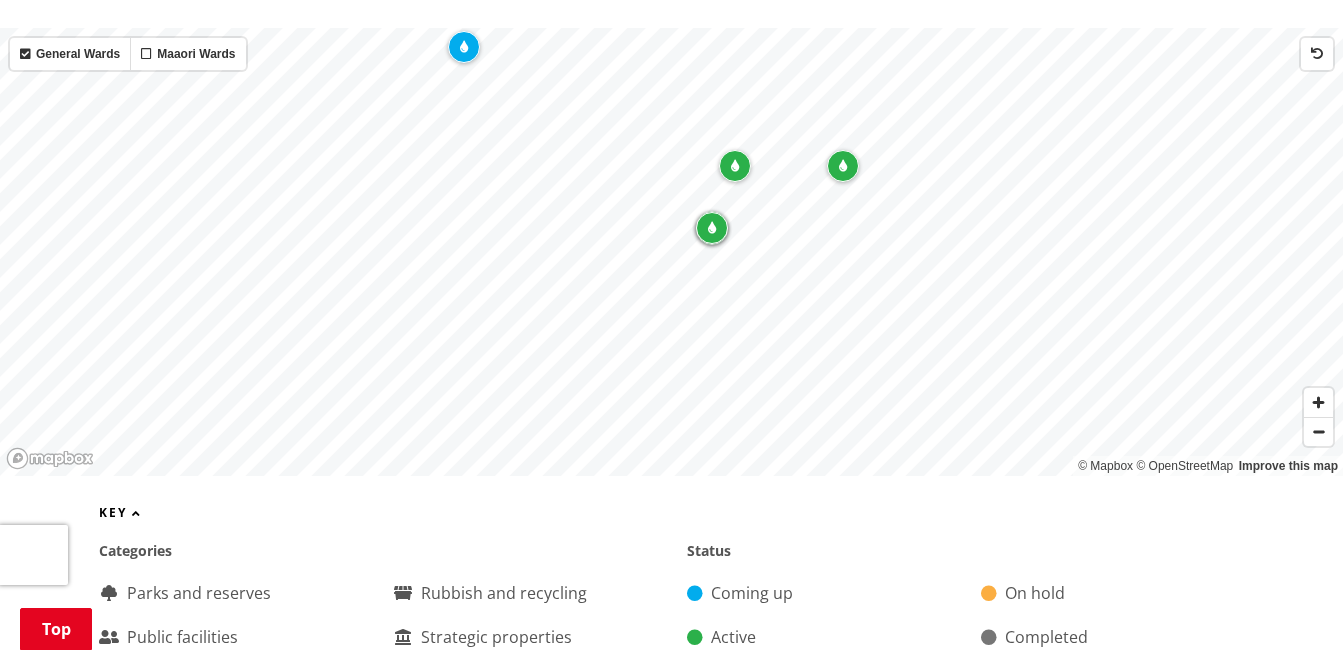 click at bounding box center [843, 166] 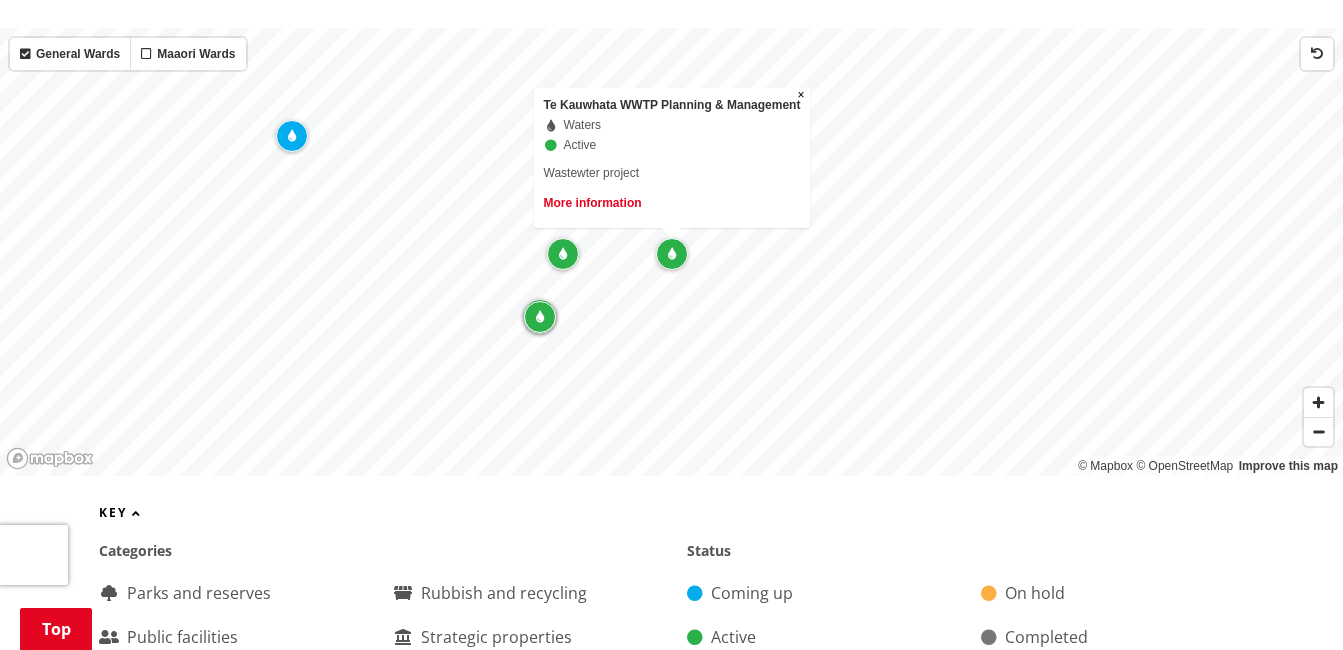 click on "More information" at bounding box center [593, 203] 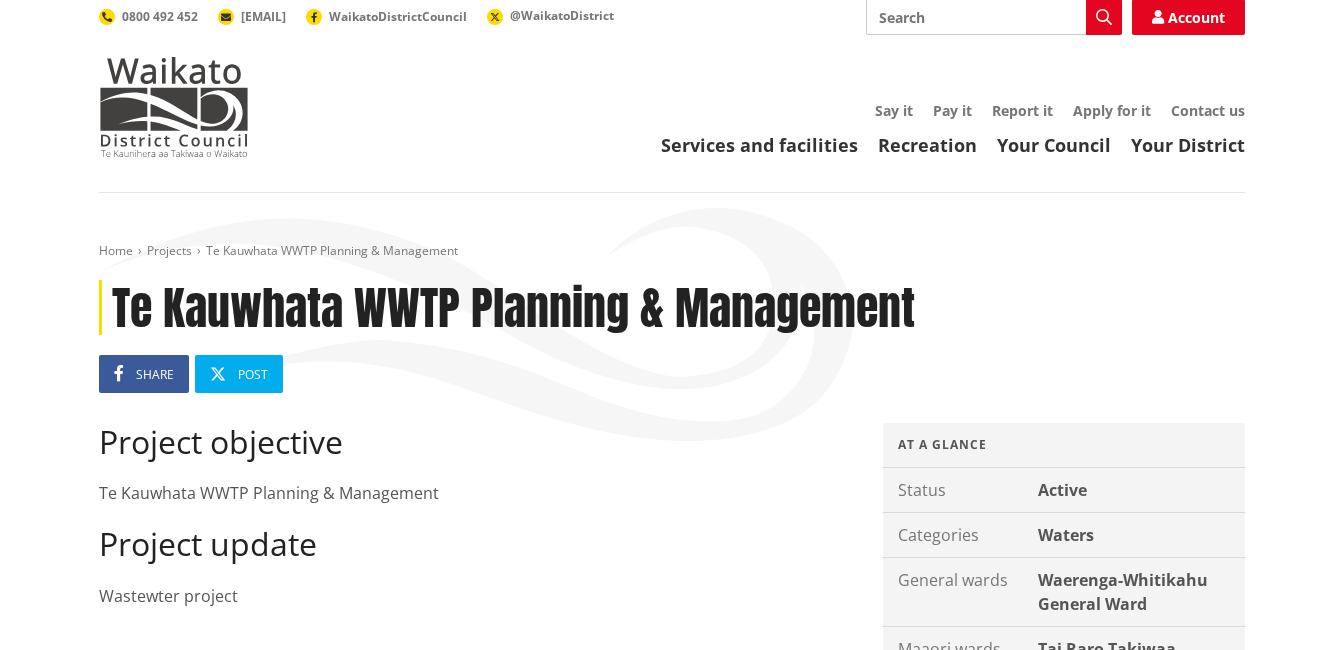 scroll, scrollTop: 0, scrollLeft: 0, axis: both 